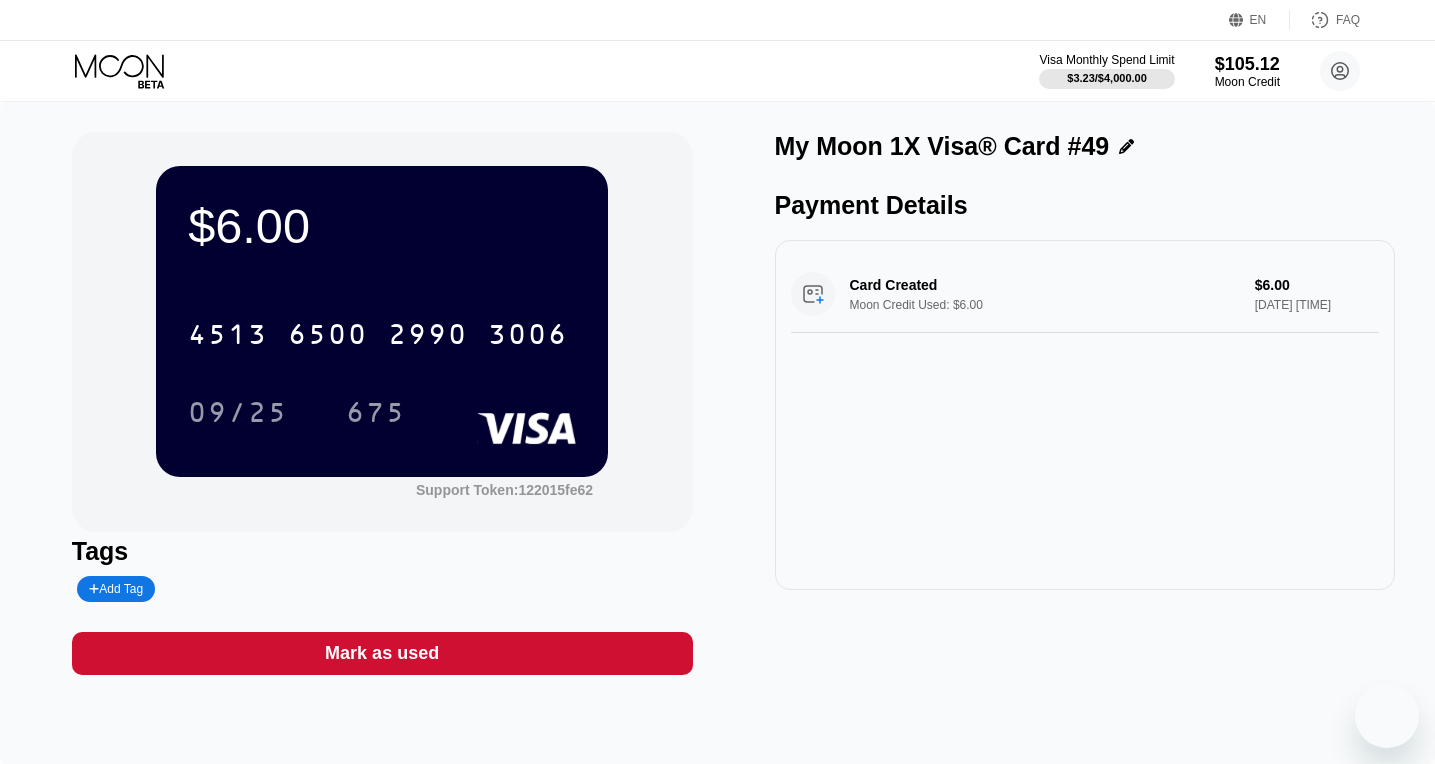 scroll, scrollTop: 0, scrollLeft: 0, axis: both 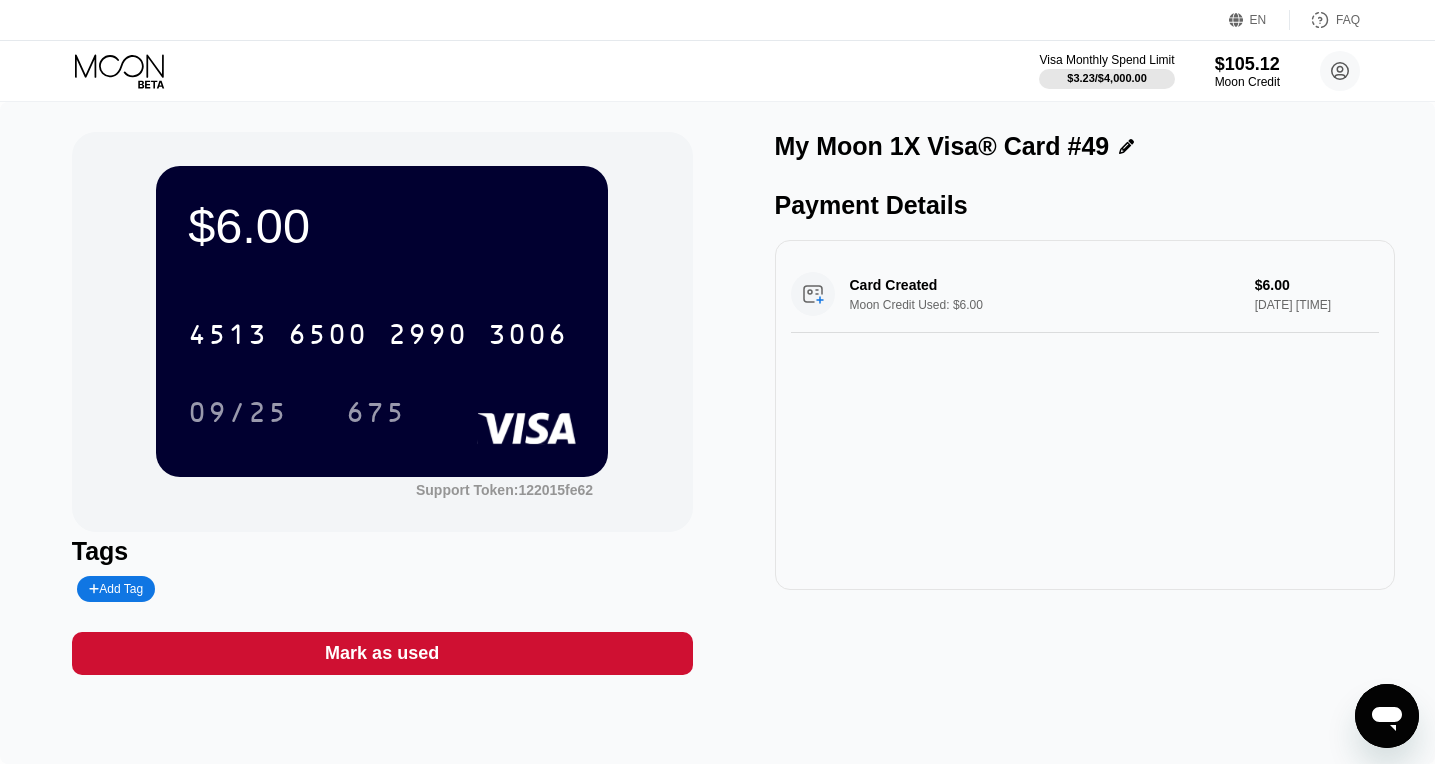 click 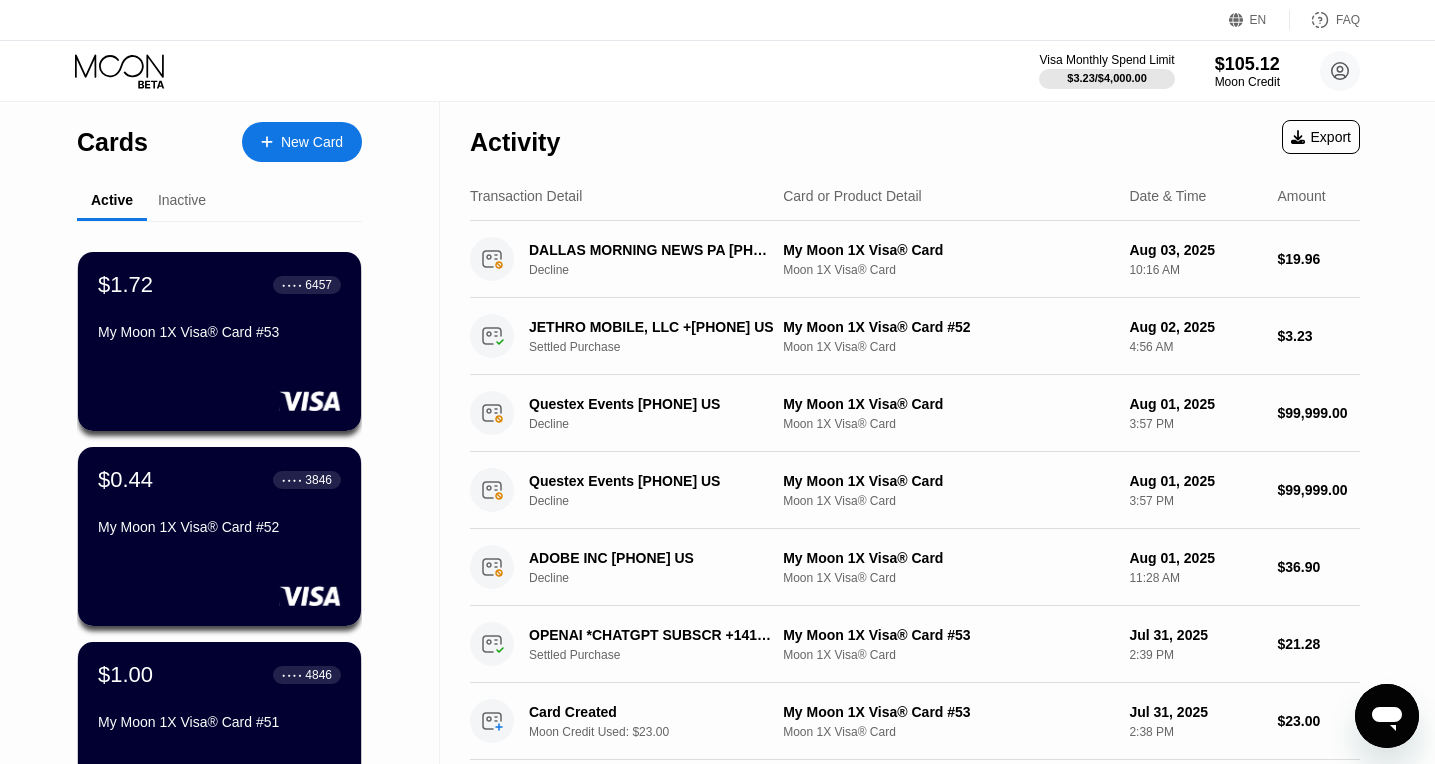 click on "New Card" at bounding box center [302, 142] 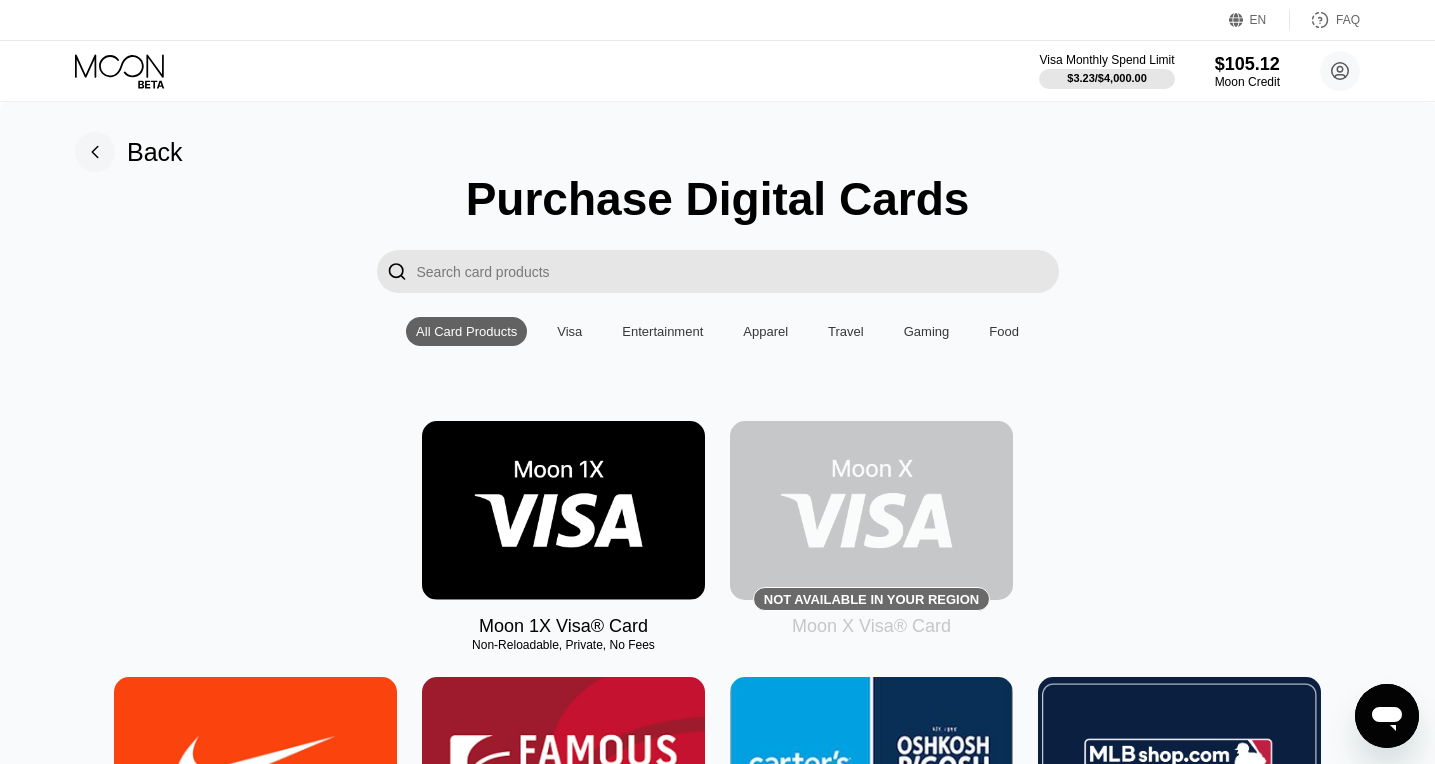 click at bounding box center [563, 510] 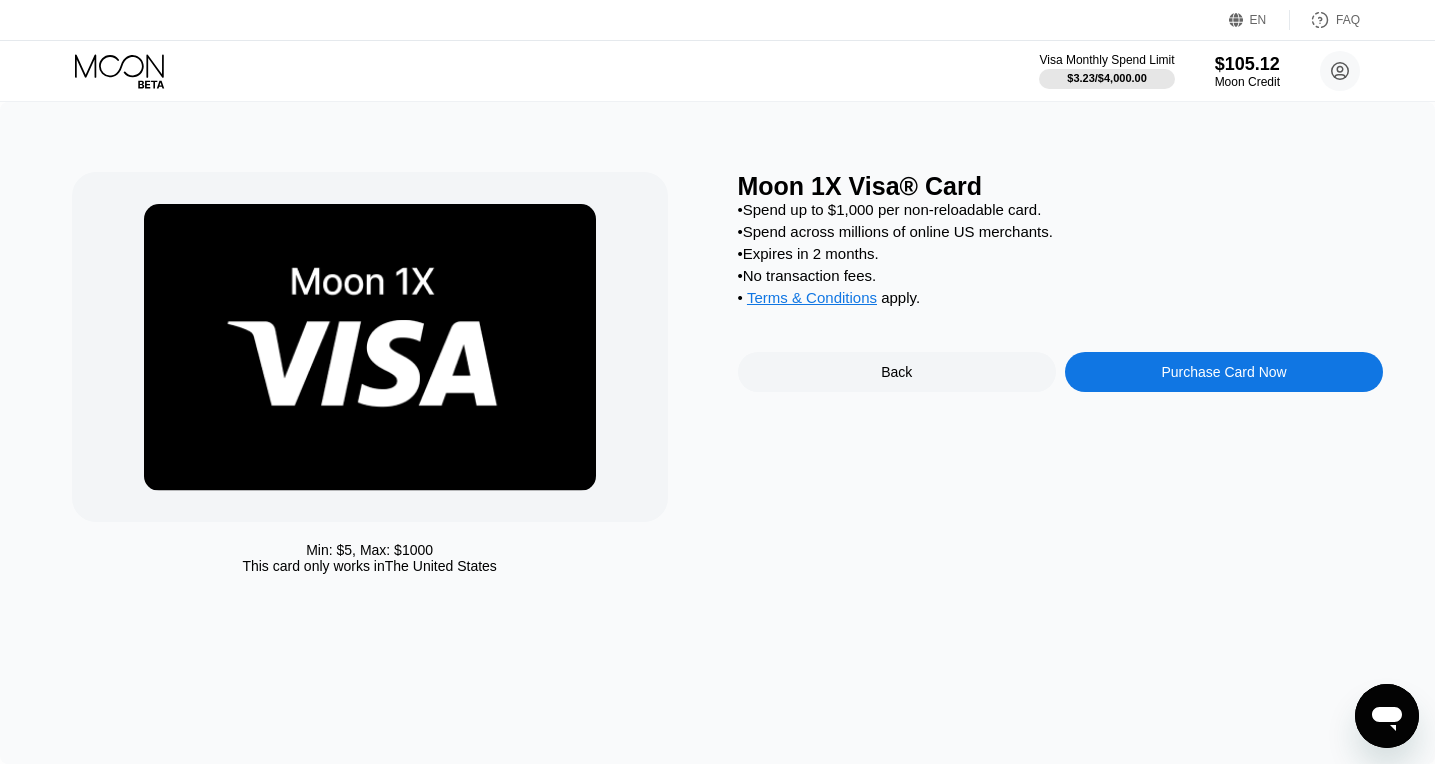 click on "Purchase Card Now" at bounding box center [1224, 372] 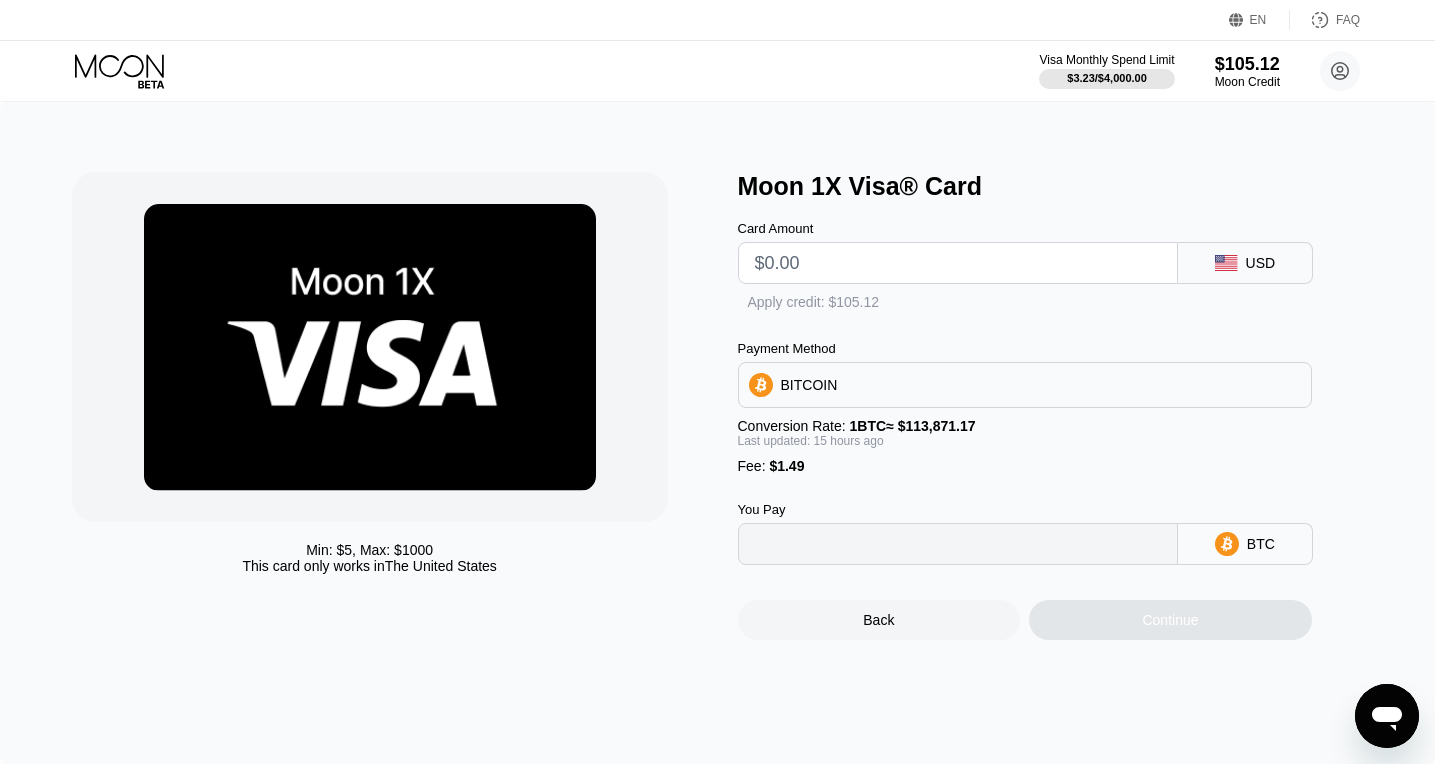 type on "0" 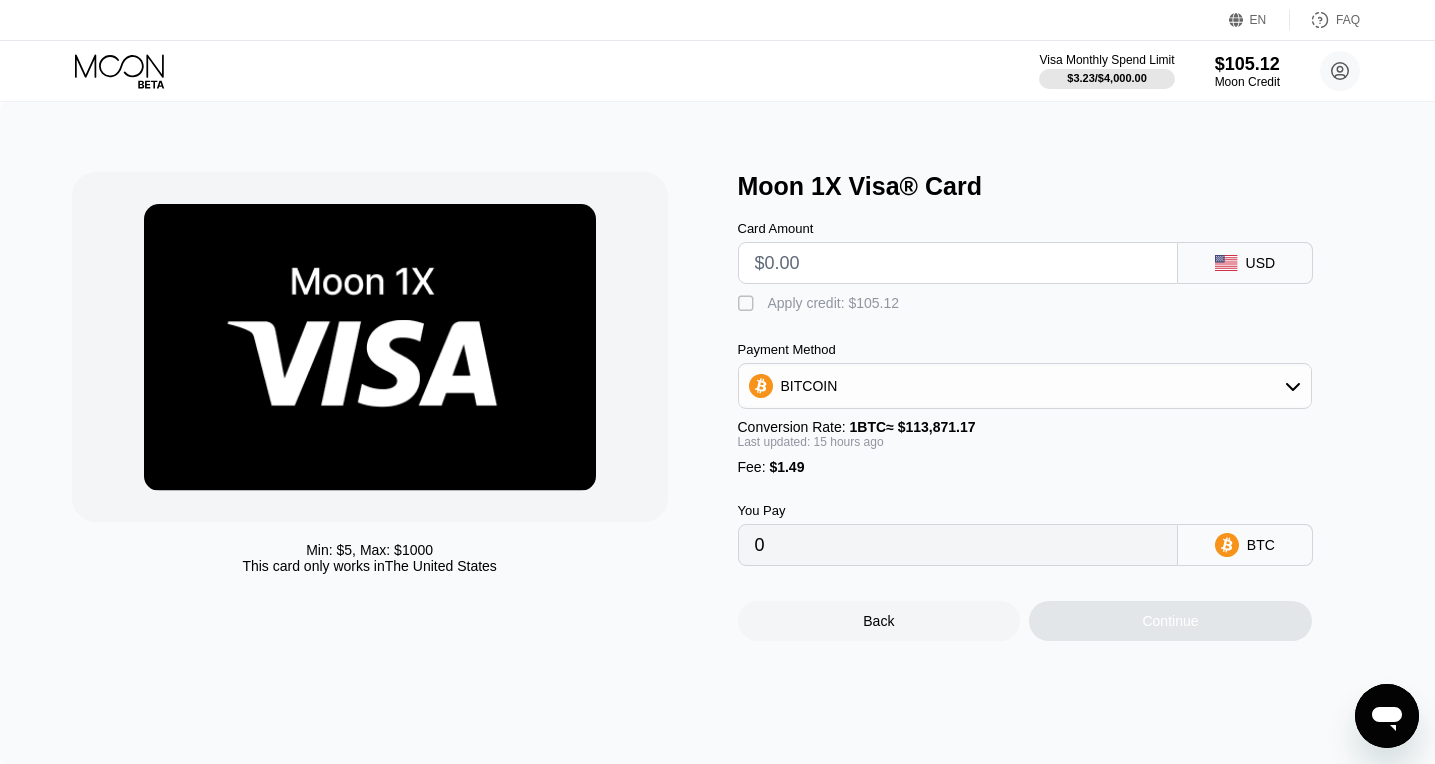 click on " Apply credit: $105.12" at bounding box center (1058, 299) 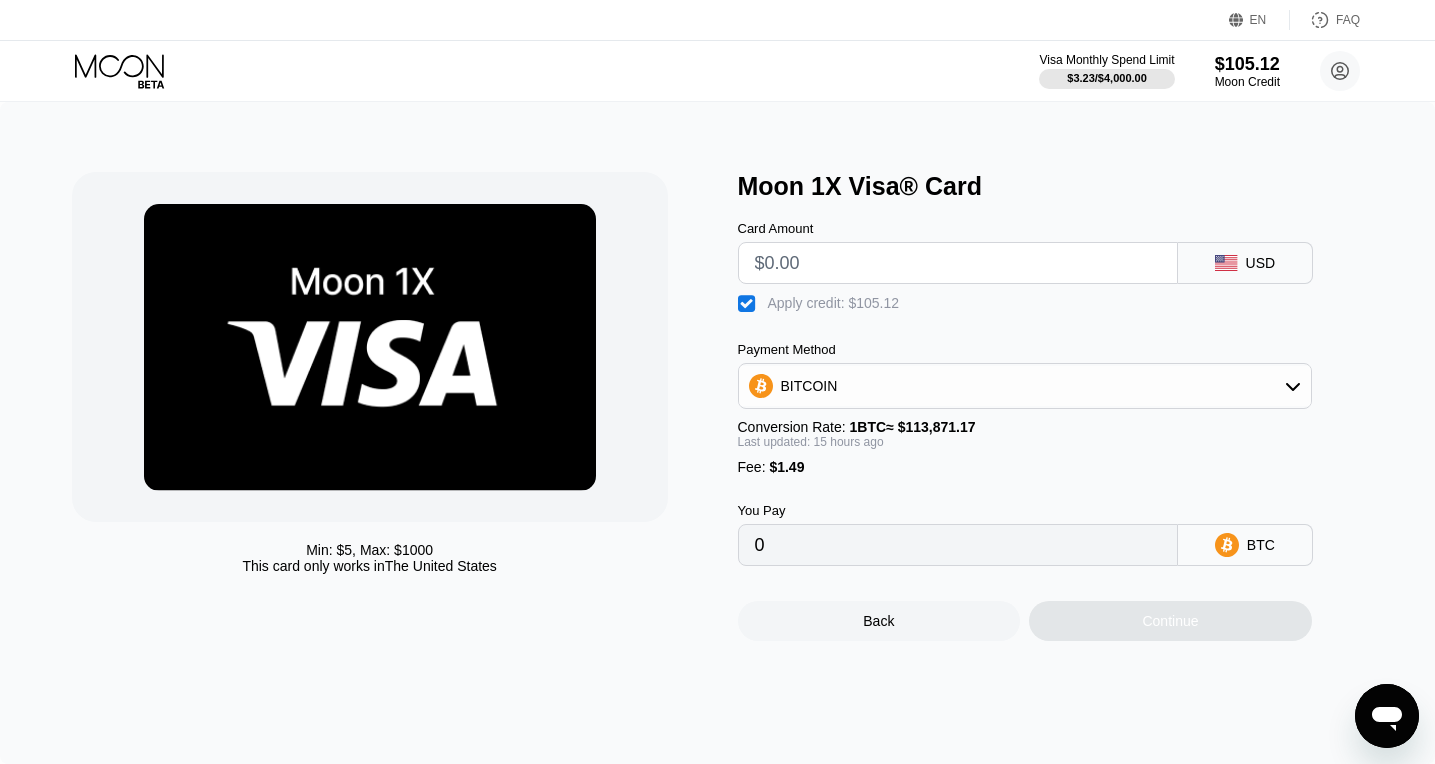 click at bounding box center (958, 263) 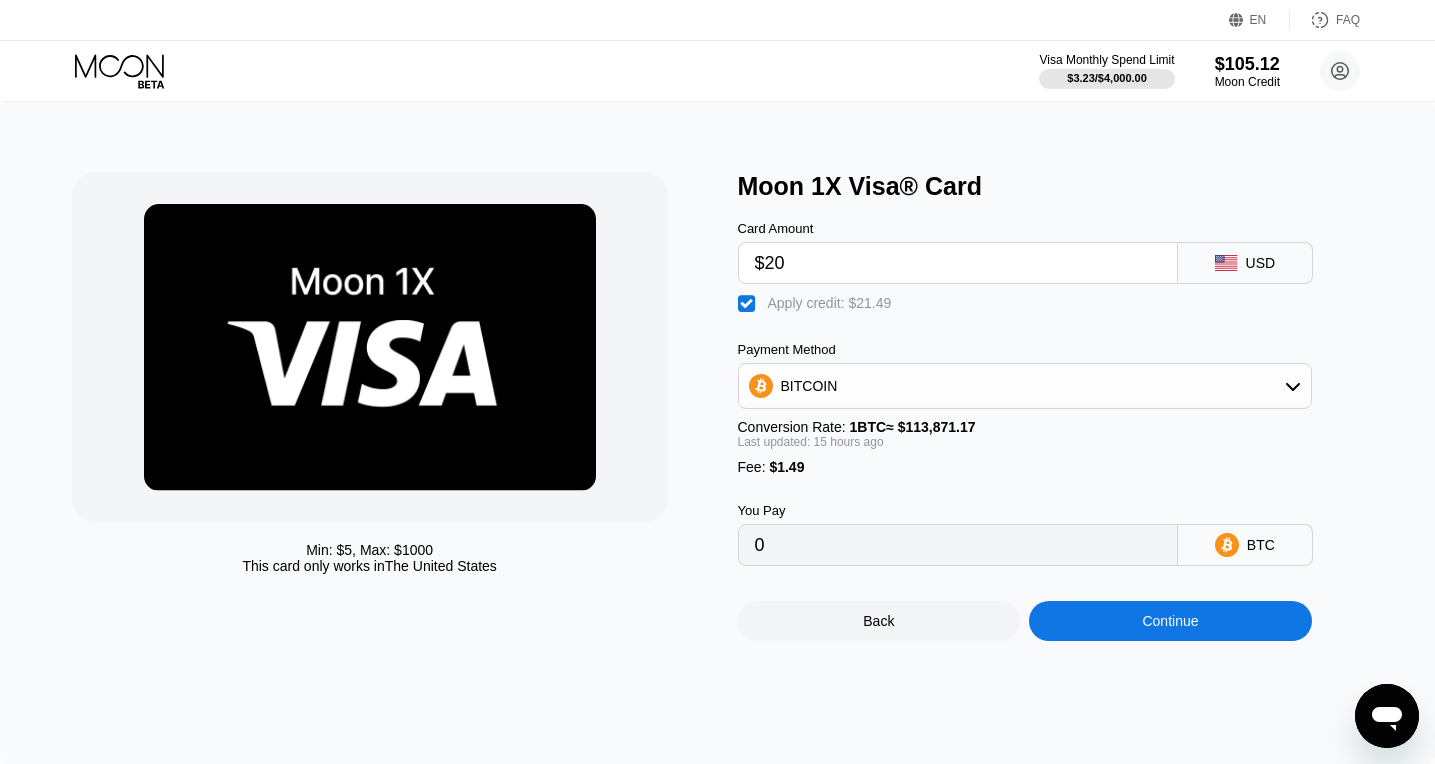 type on "$20" 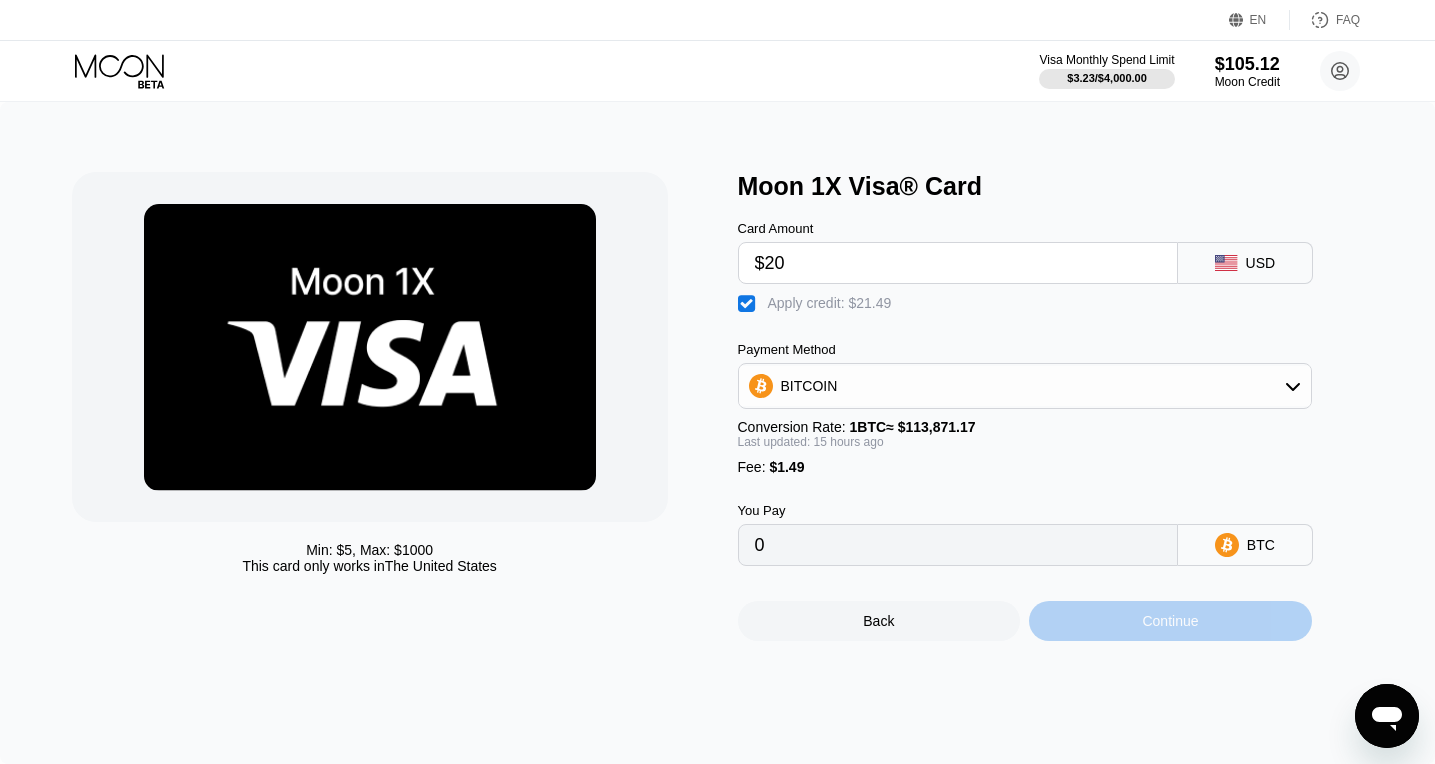 click on "Continue" at bounding box center (1170, 621) 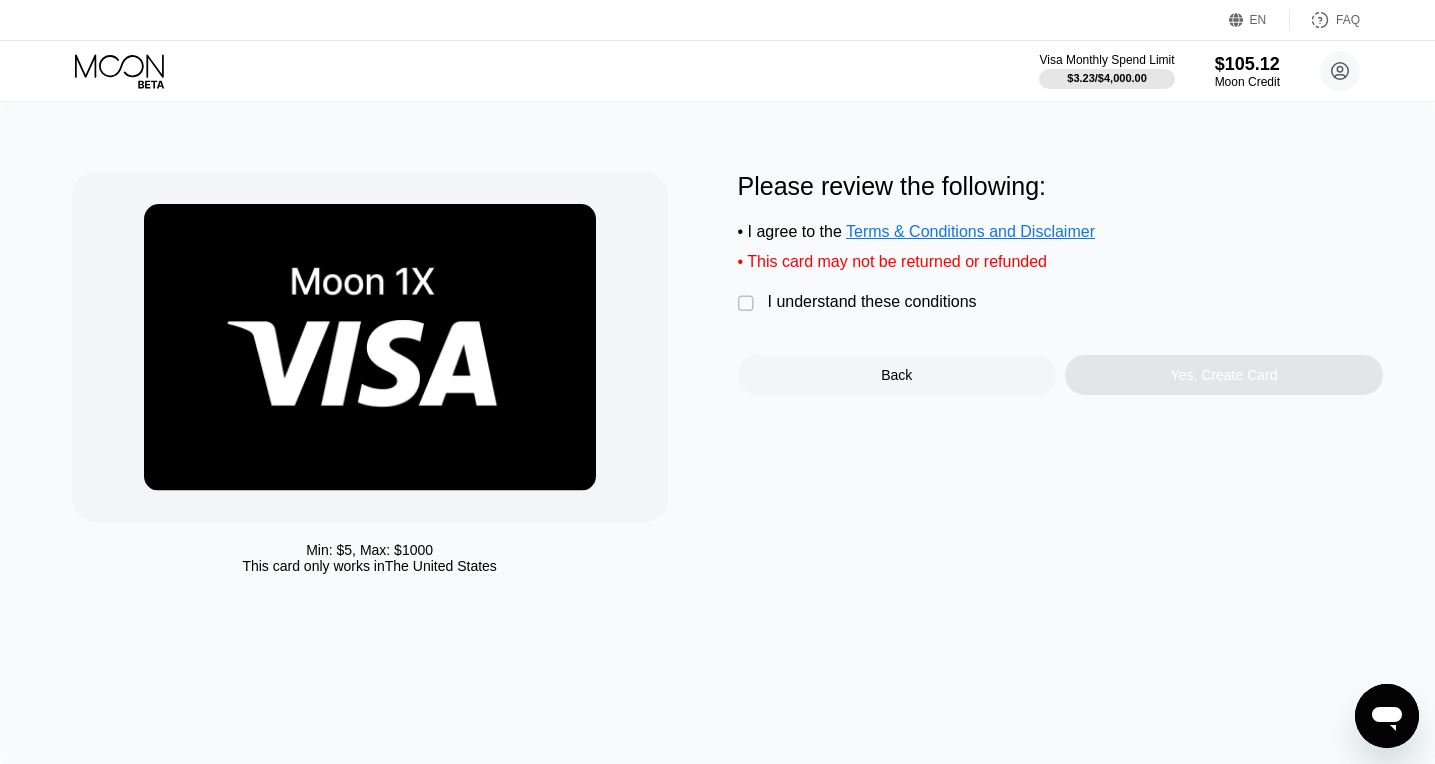 click on "I understand these conditions" at bounding box center [872, 302] 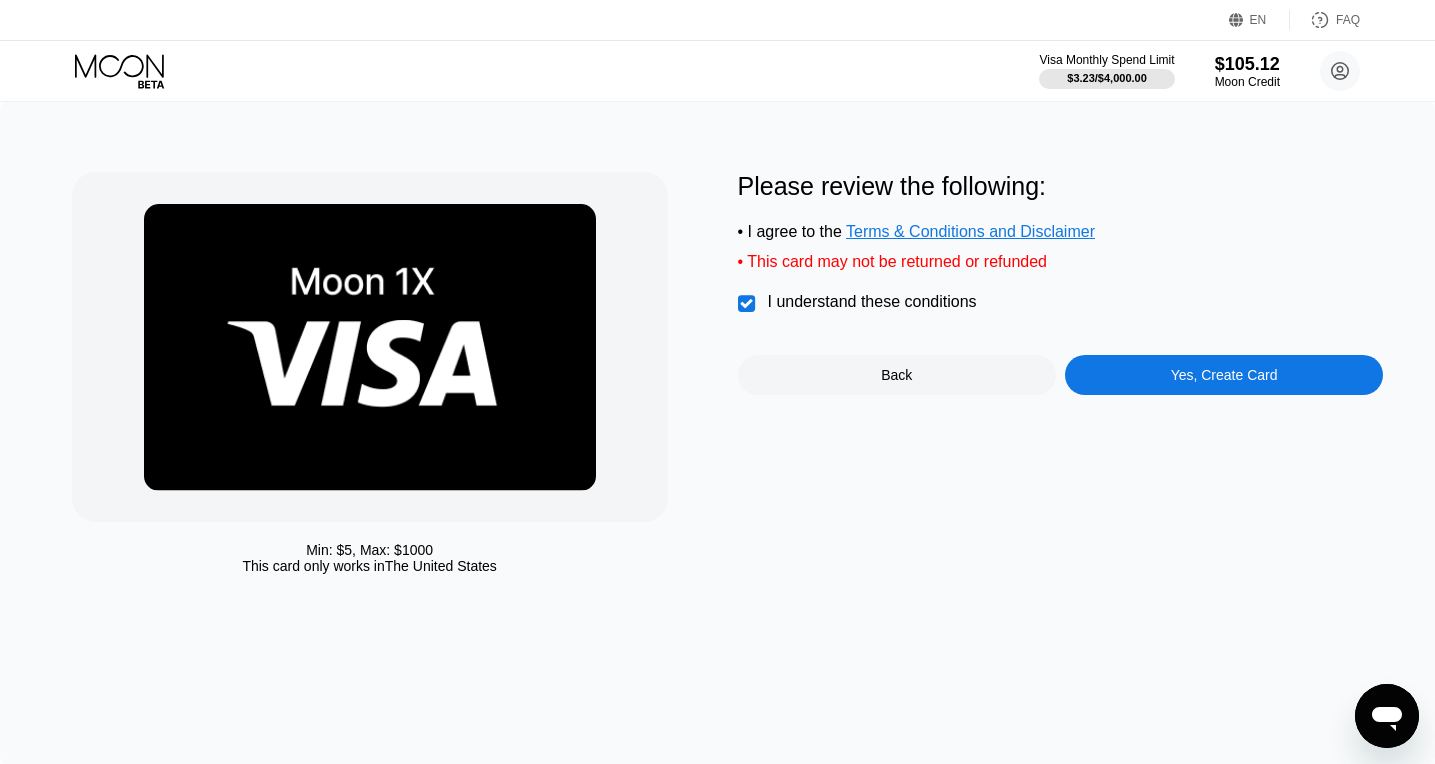 click on "Yes, Create Card" at bounding box center (1224, 375) 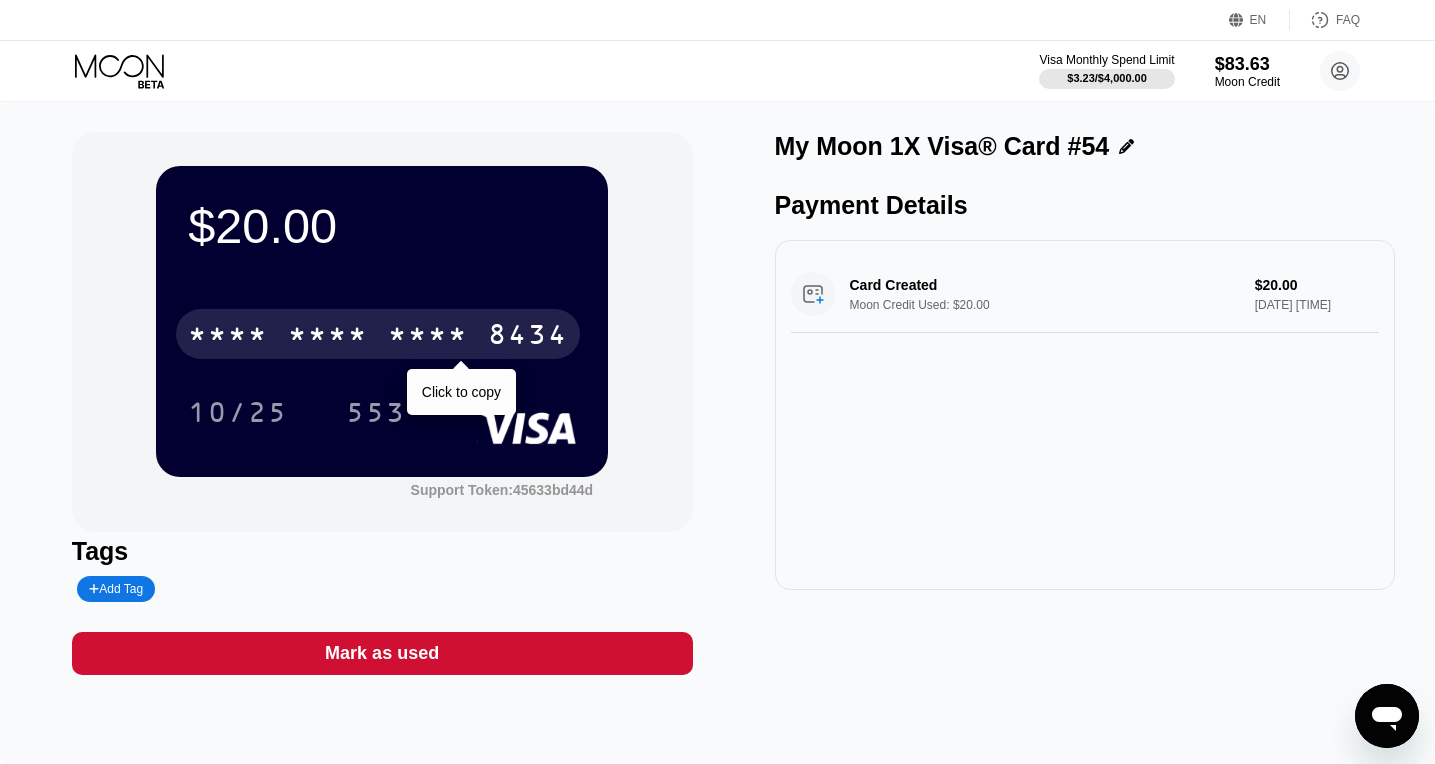 click on "8434" at bounding box center (528, 337) 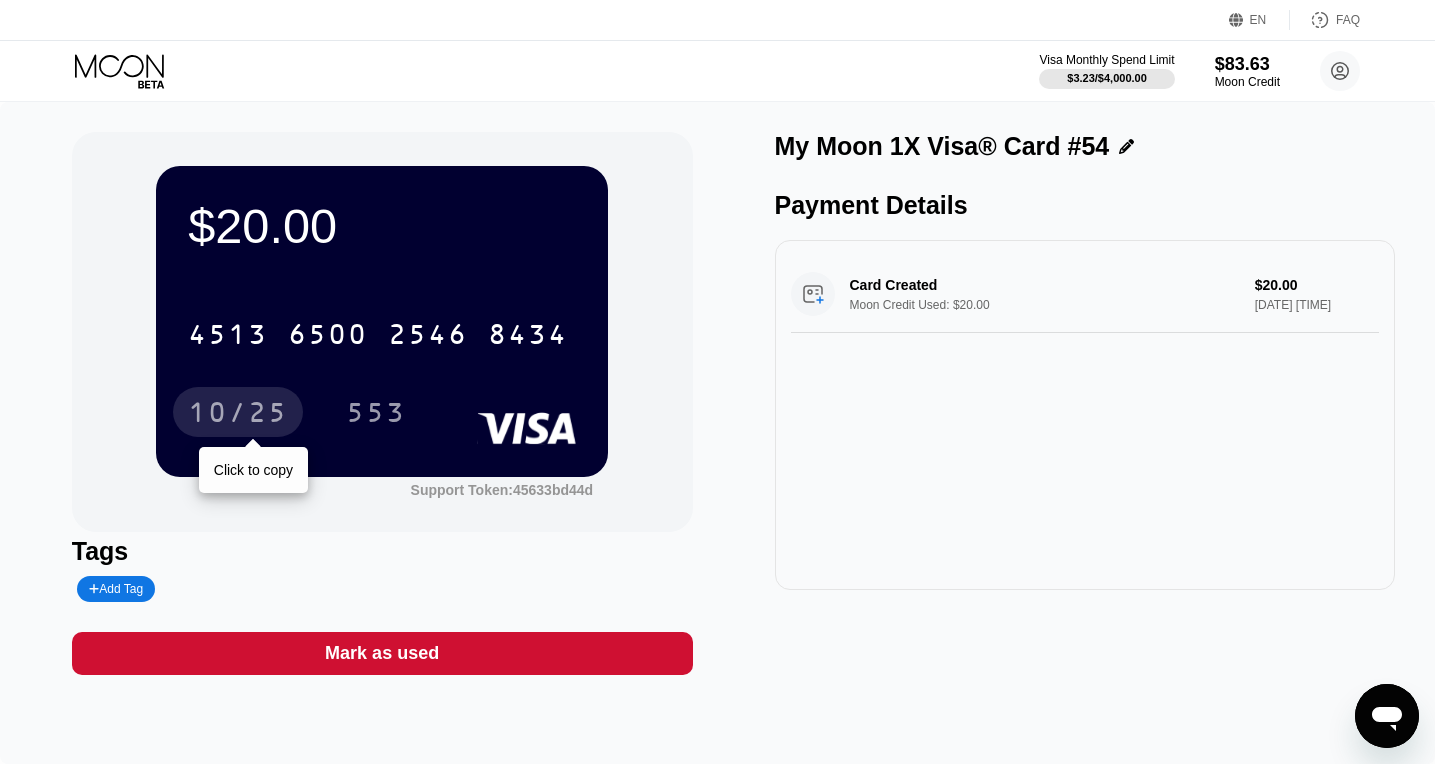 click on "10/25" at bounding box center (238, 412) 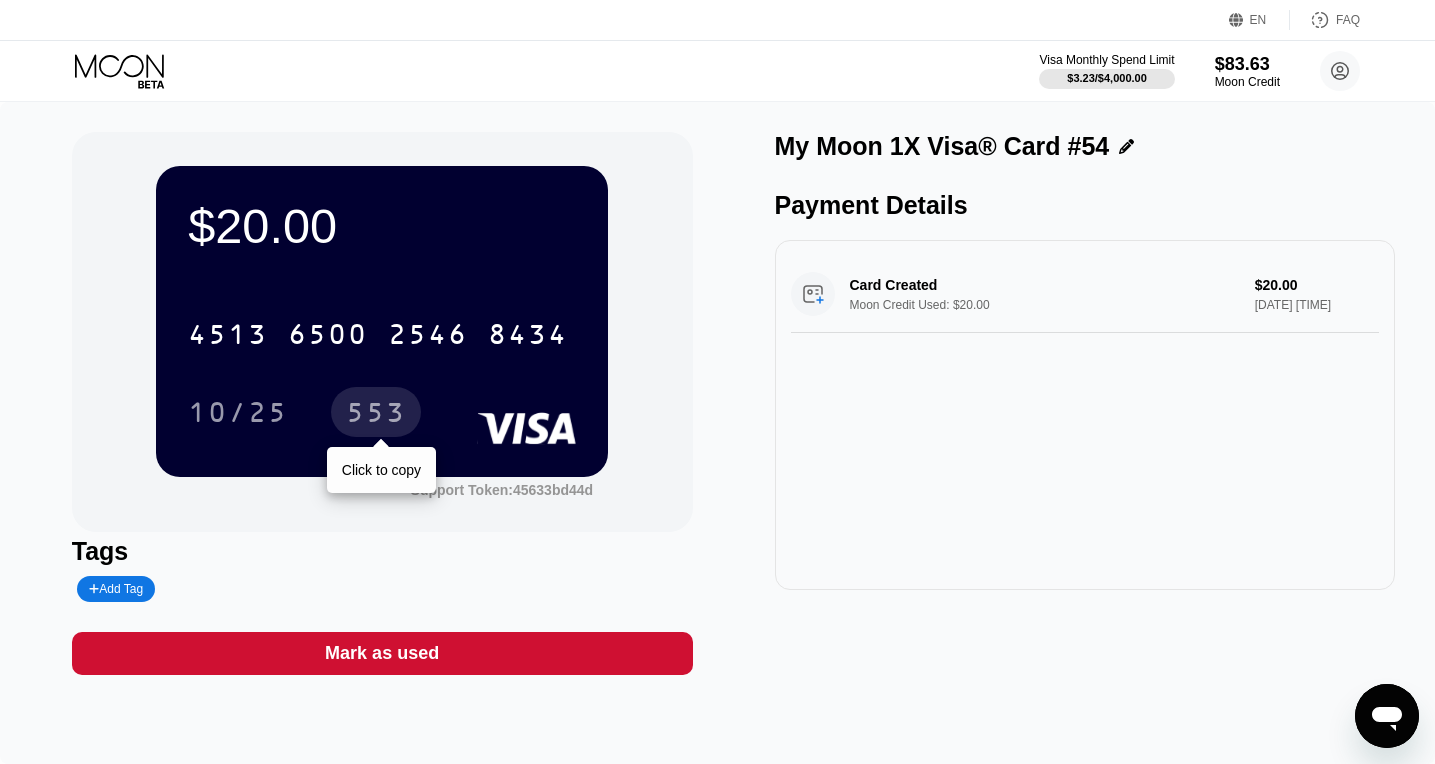 click on "553" at bounding box center [376, 415] 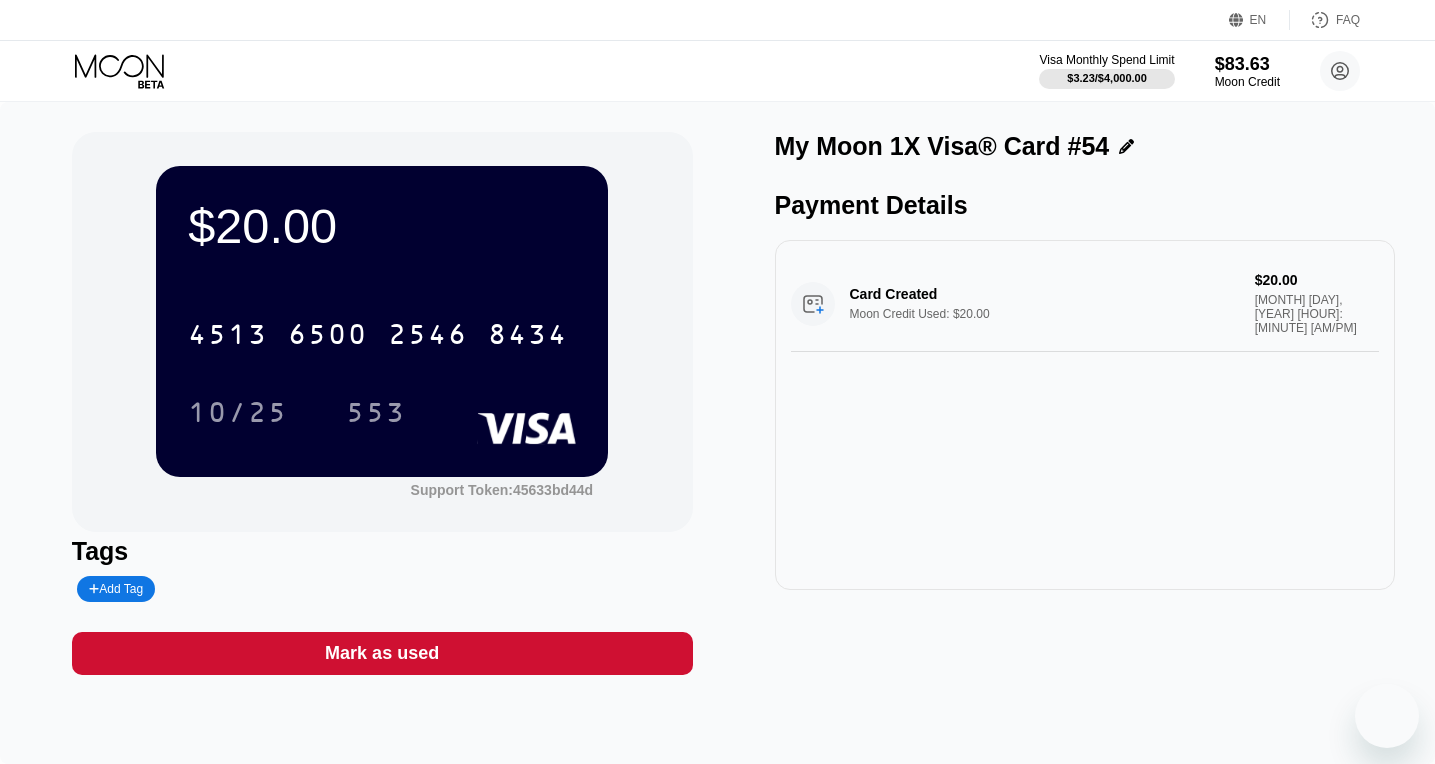 scroll, scrollTop: 0, scrollLeft: 0, axis: both 